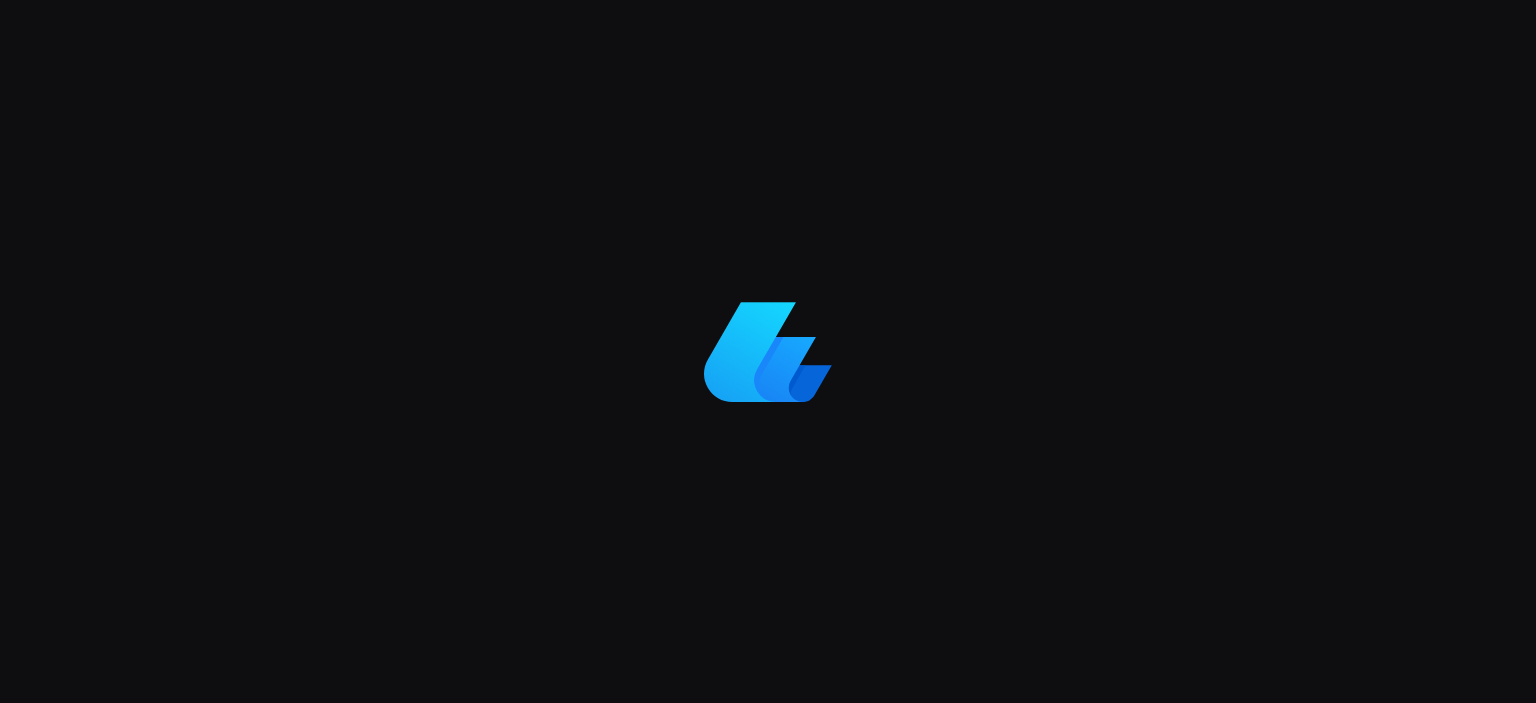 scroll, scrollTop: 0, scrollLeft: 0, axis: both 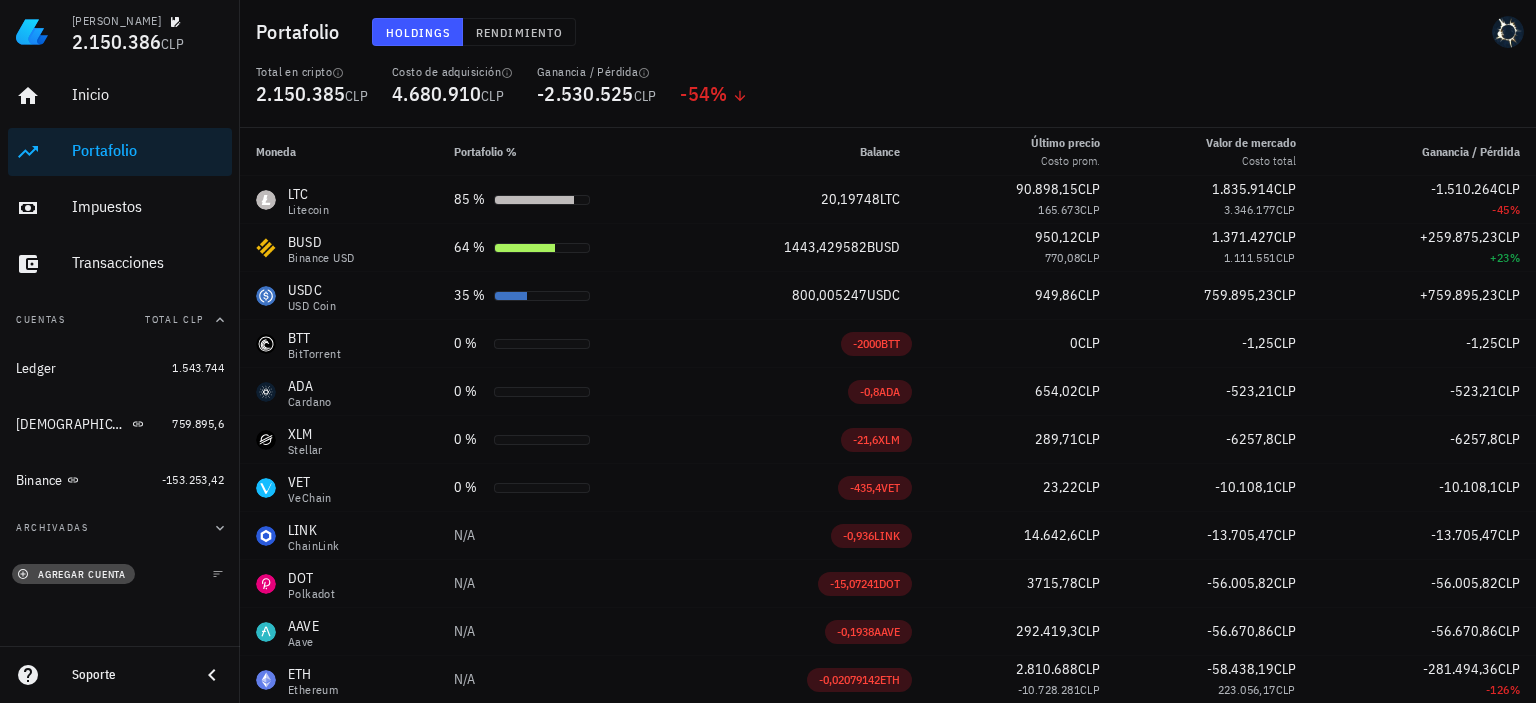 click on "agregar cuenta" at bounding box center [73, 574] 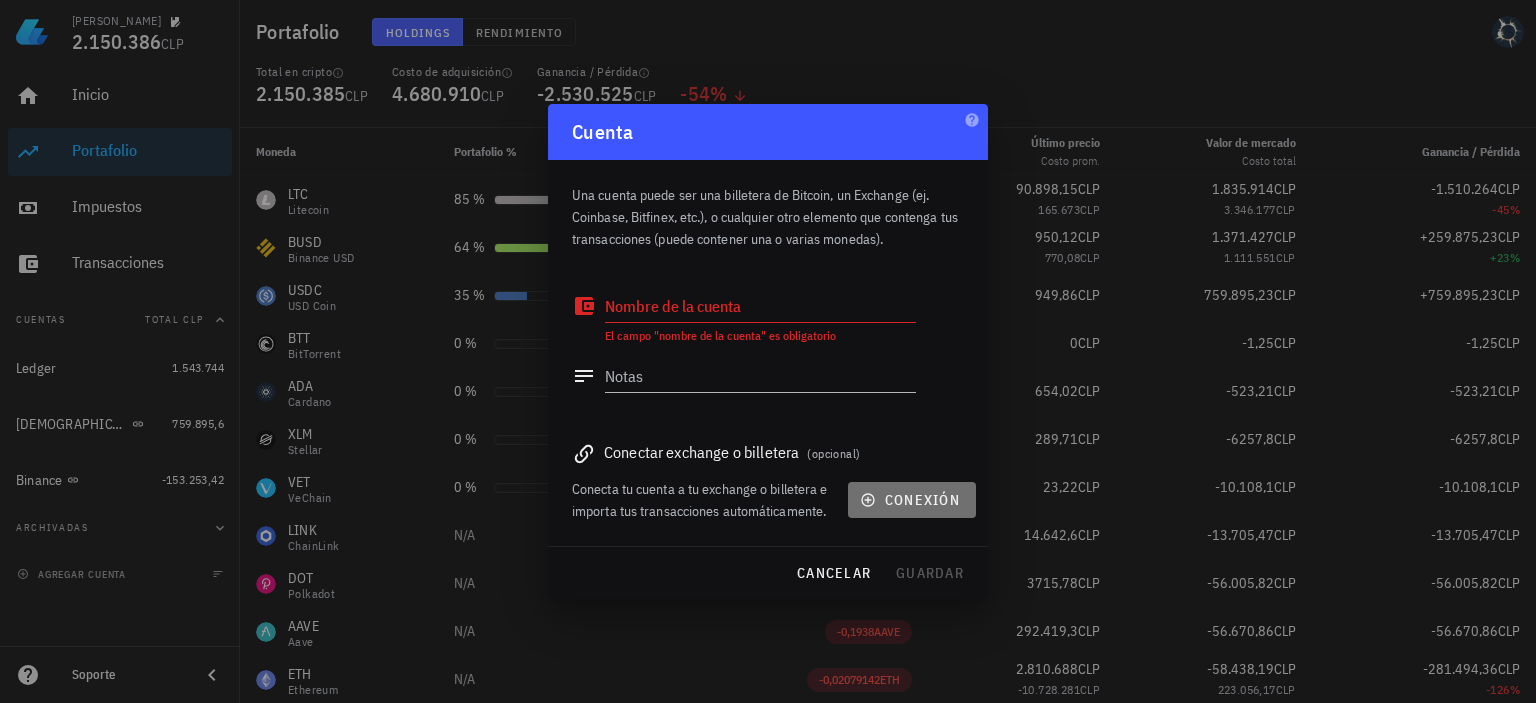 click on "conexión" at bounding box center (912, 500) 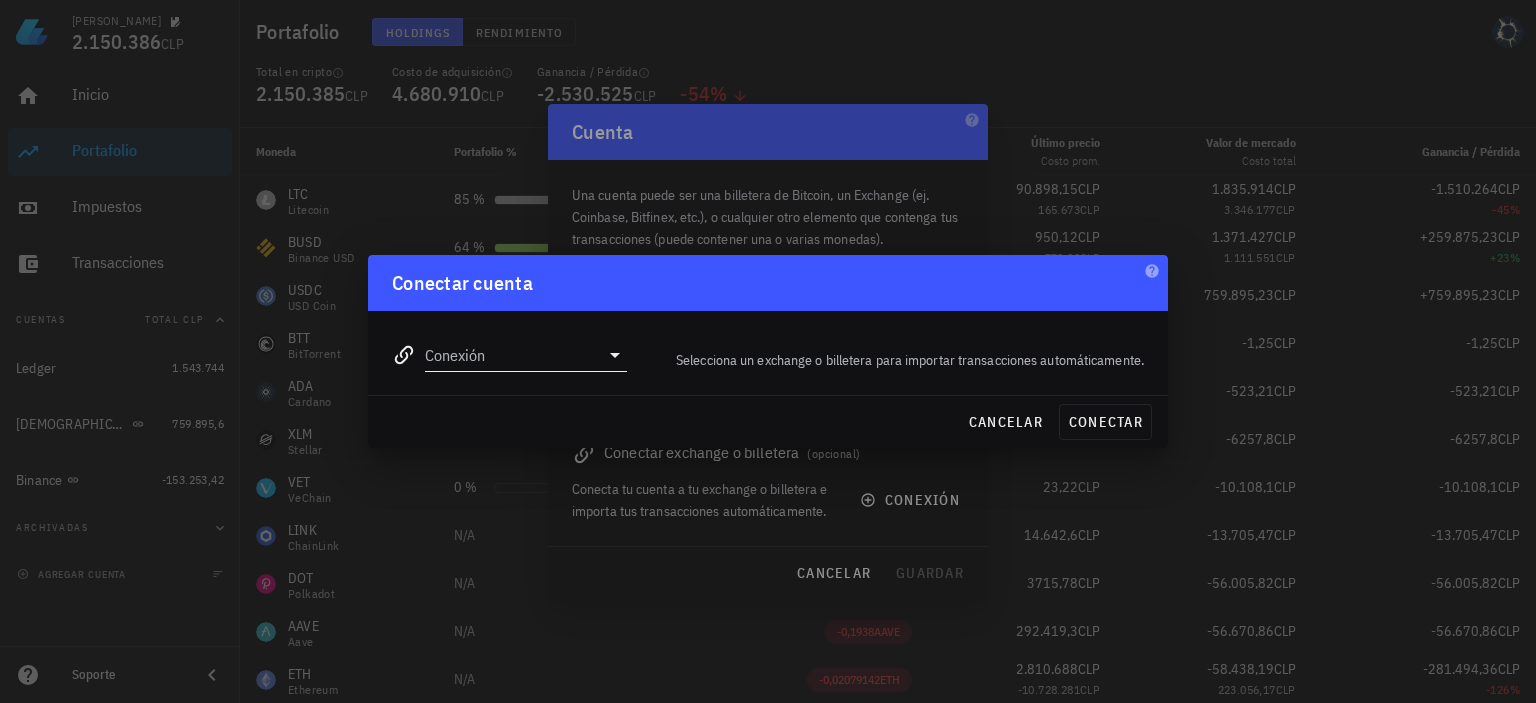 click 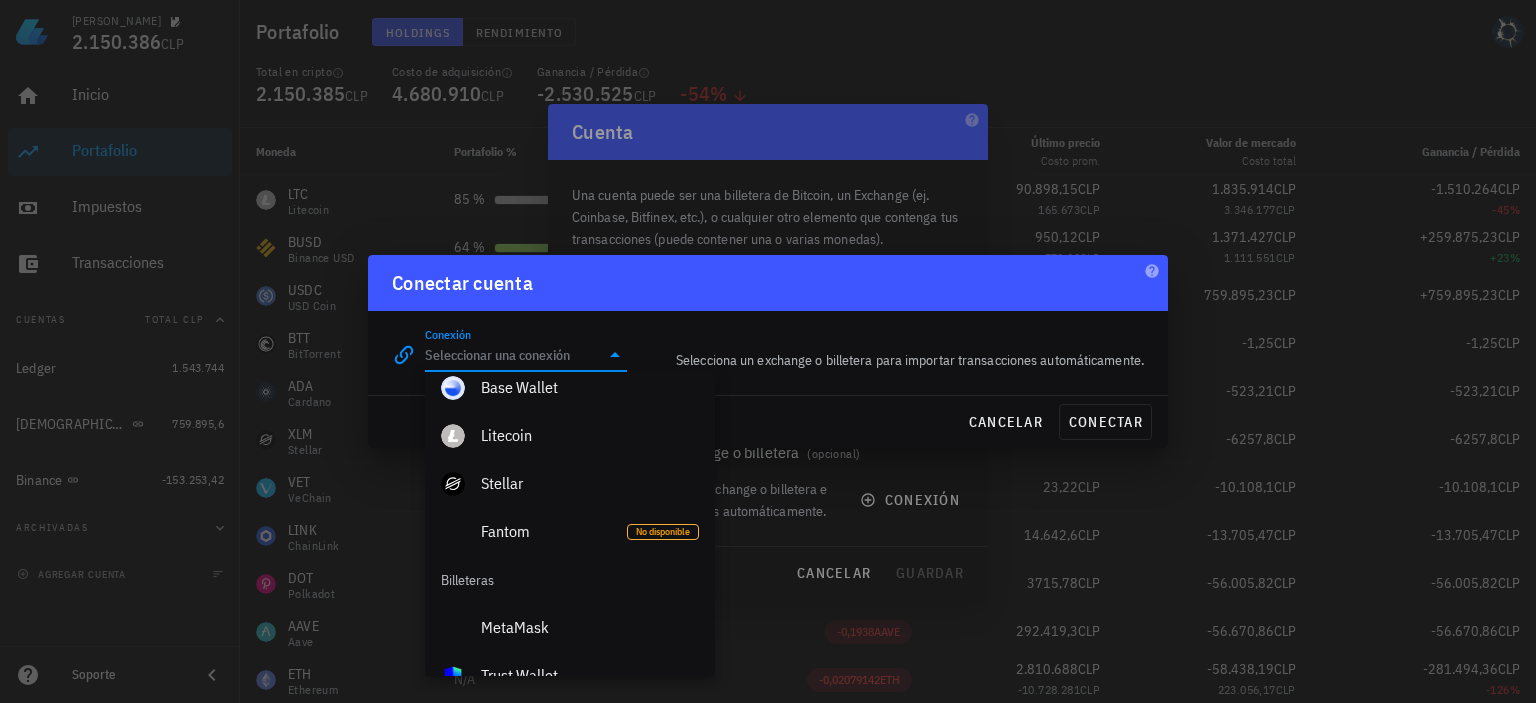 scroll, scrollTop: 1404, scrollLeft: 0, axis: vertical 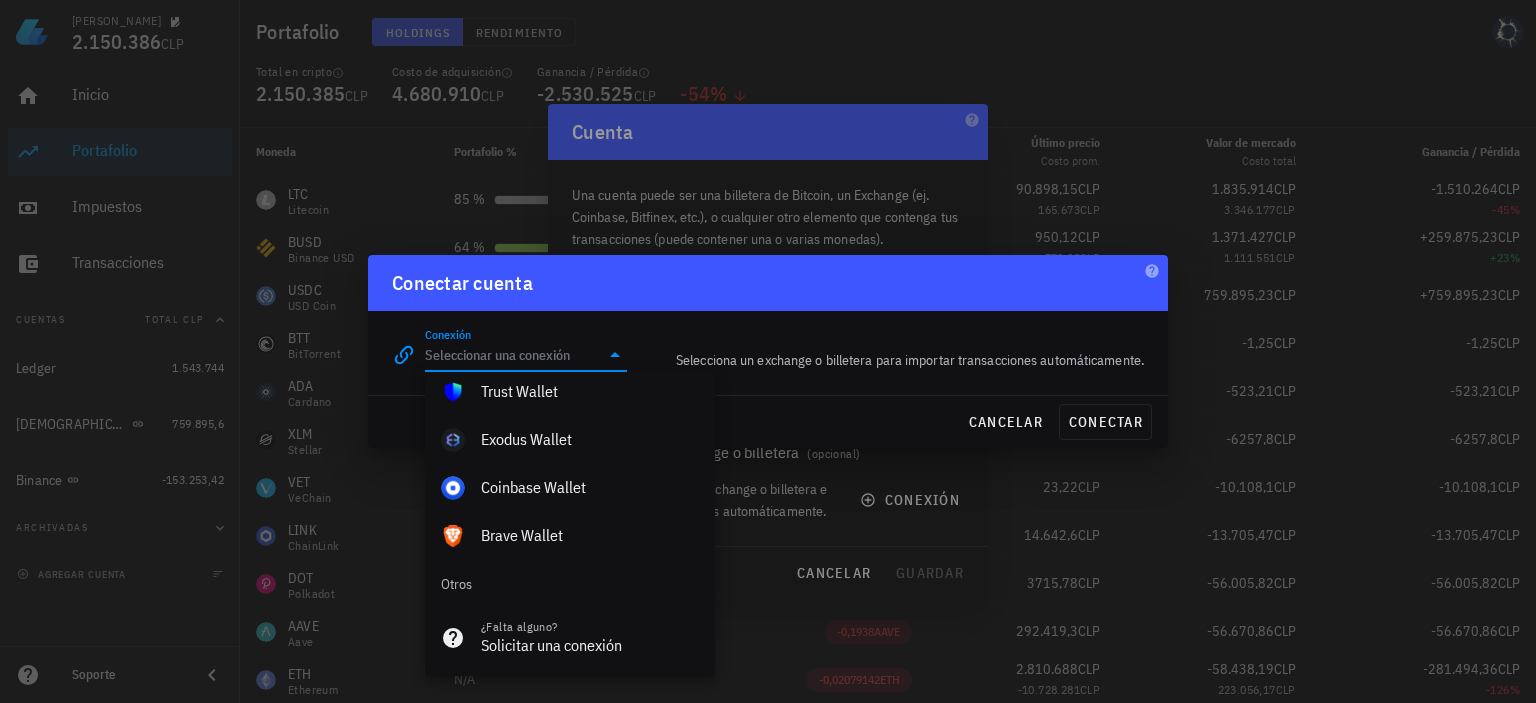 click on "Conexión" at bounding box center [512, 355] 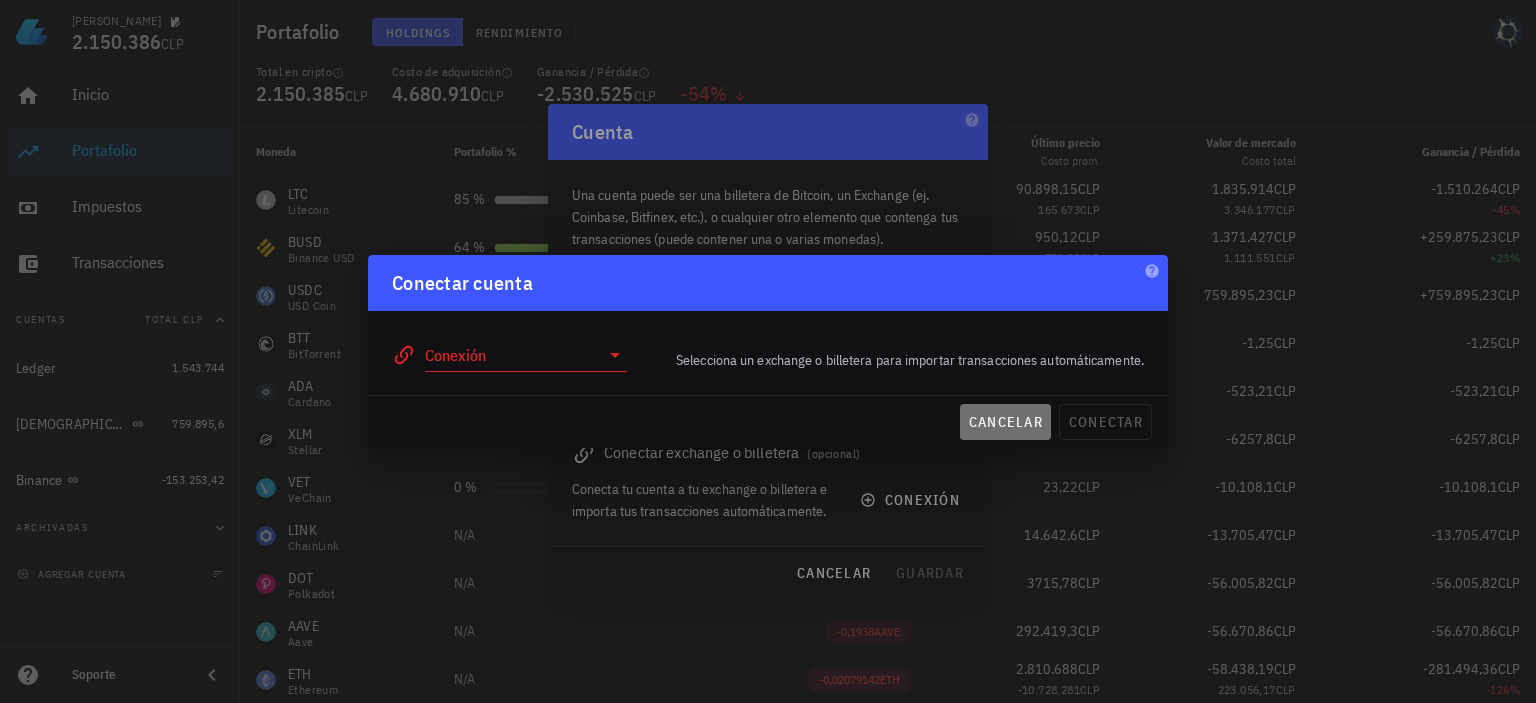 click on "cancelar" at bounding box center (1005, 422) 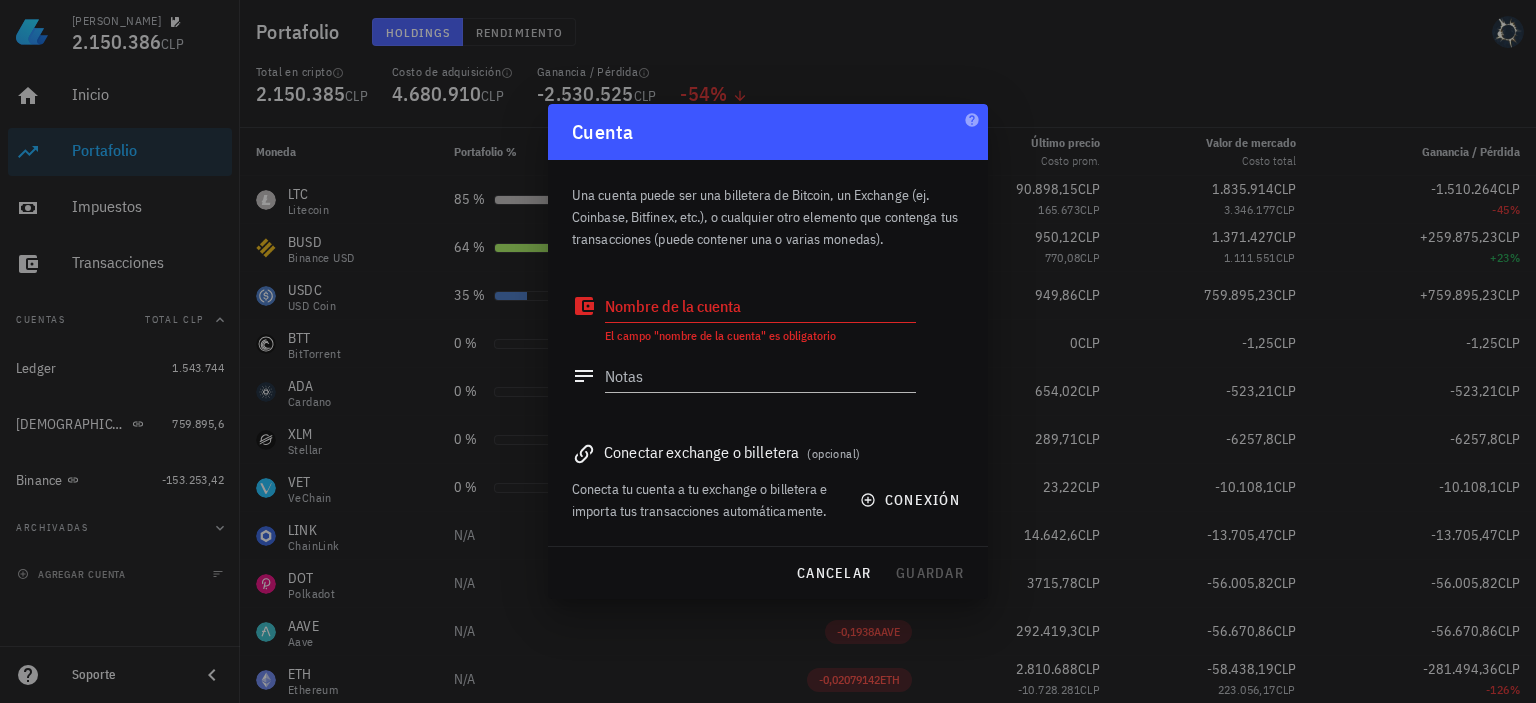 click on "Conectar exchange o billetera
(opcional)" at bounding box center (768, 452) 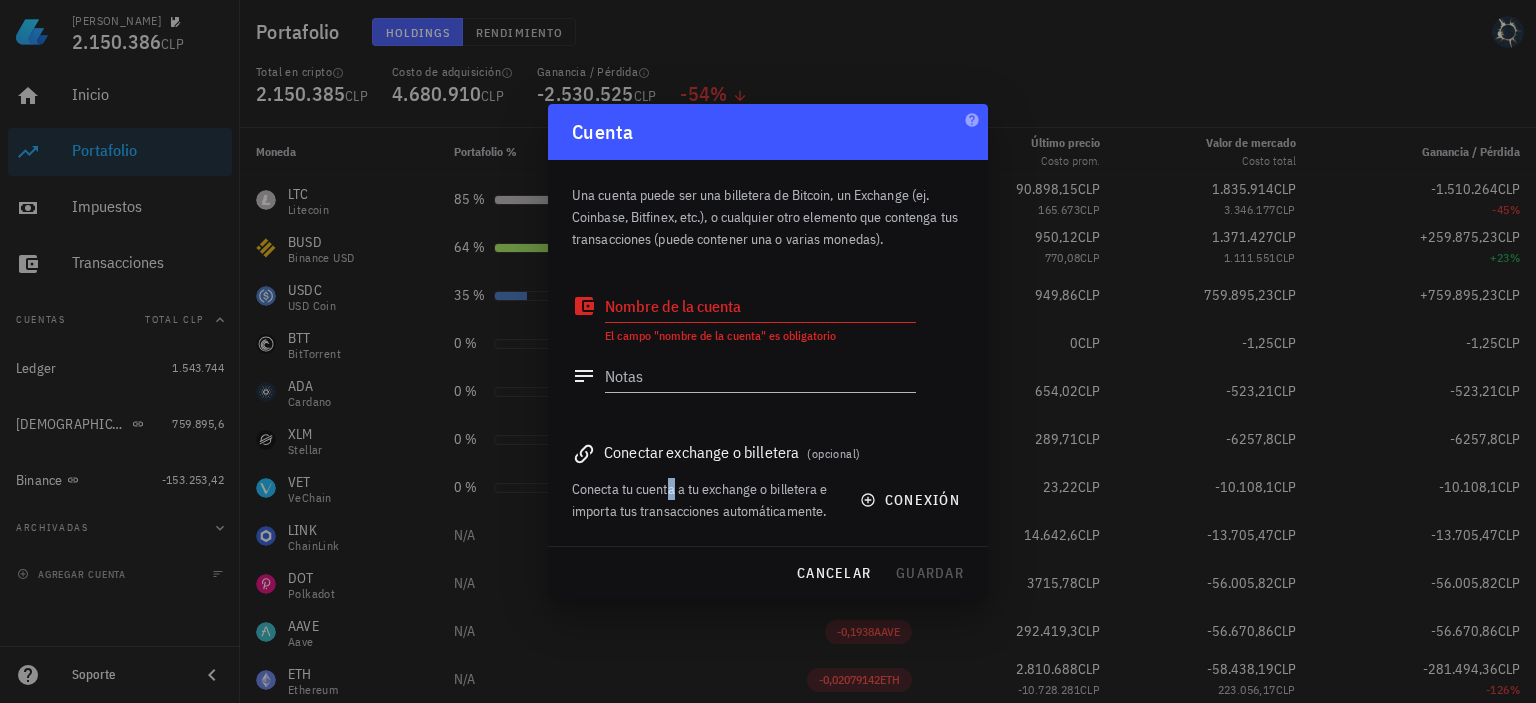click on "Conectar exchange o billetera
(opcional)
Conecta tu cuenta a tu exchange o billetera e importa tus transacciones automáticamente.
conexión" at bounding box center (768, 474) 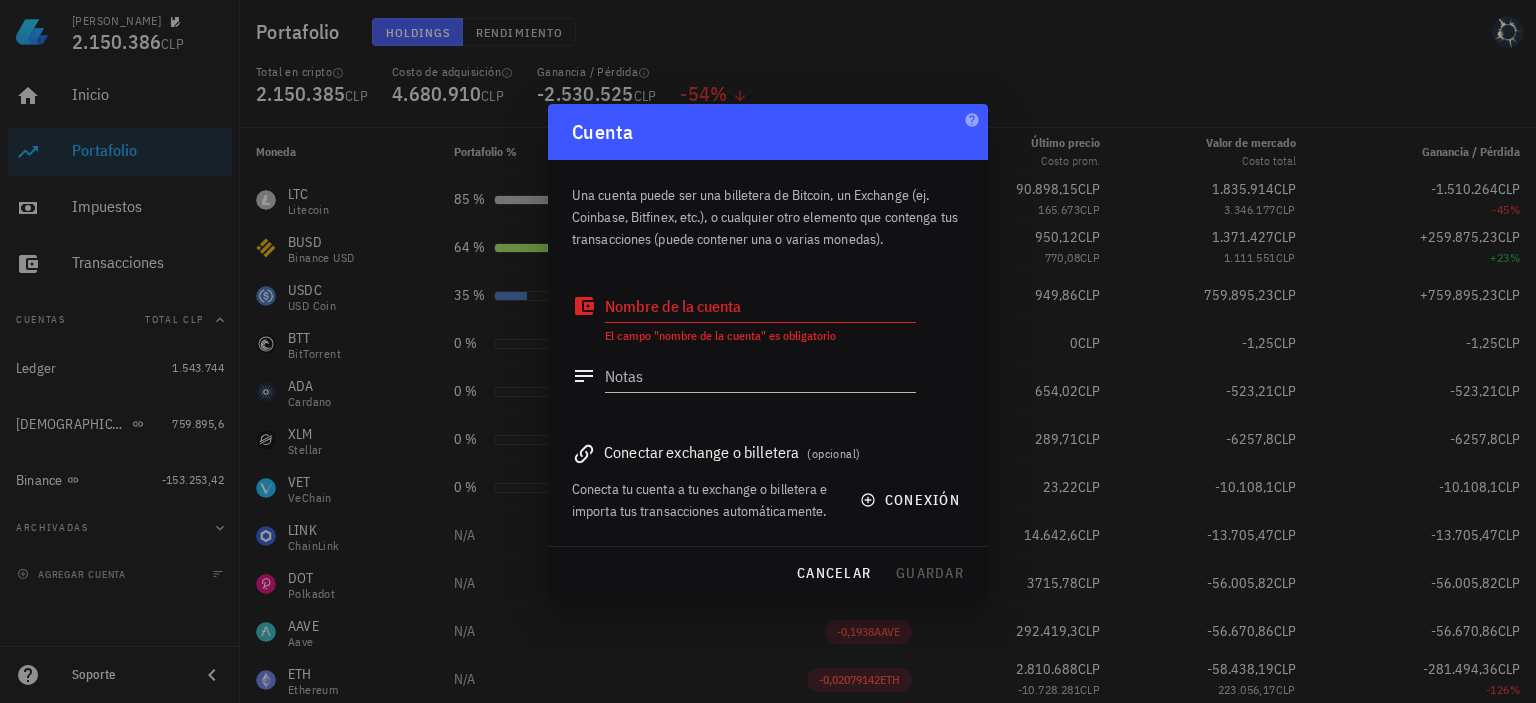click on "Conectar exchange o billetera
(opcional)" at bounding box center (768, 452) 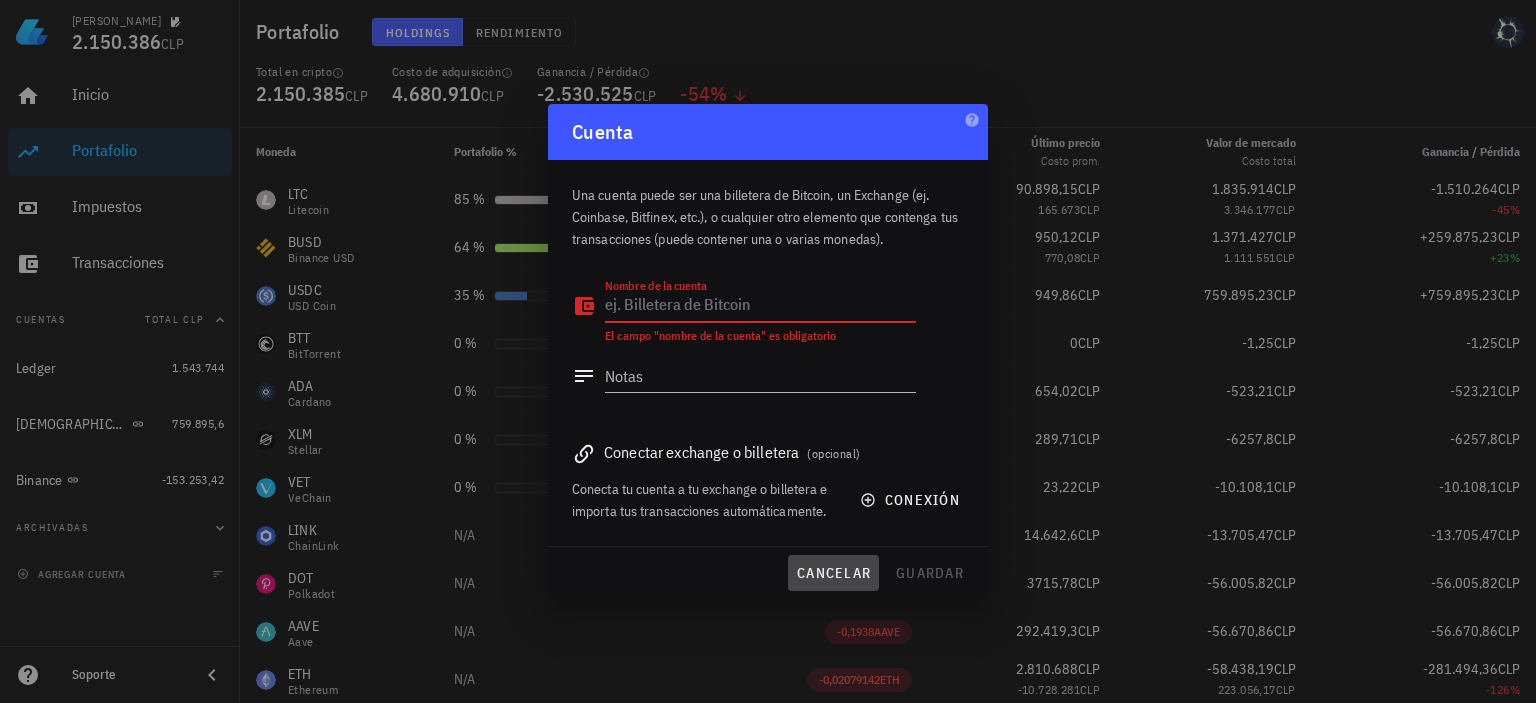 click on "cancelar" at bounding box center (833, 573) 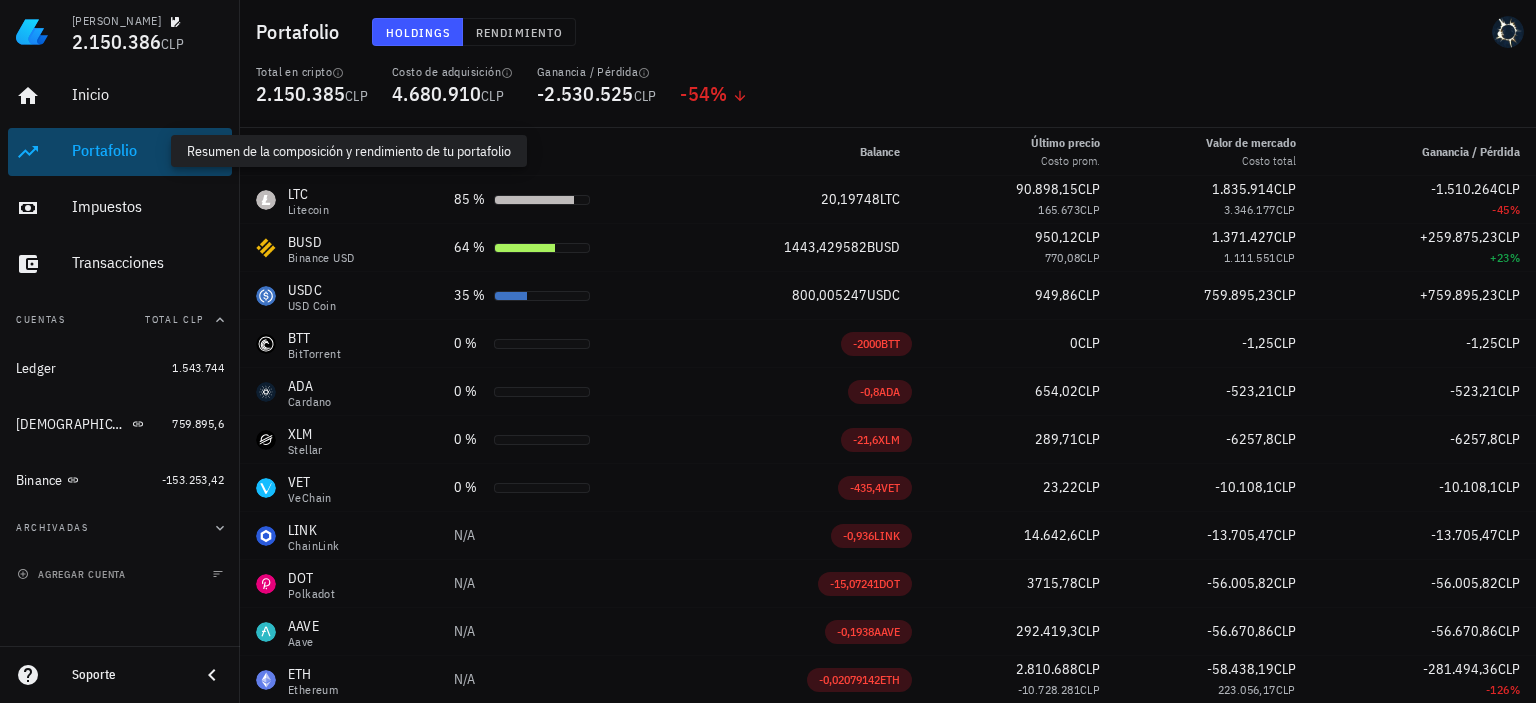 click on "Portafolio" at bounding box center (148, 150) 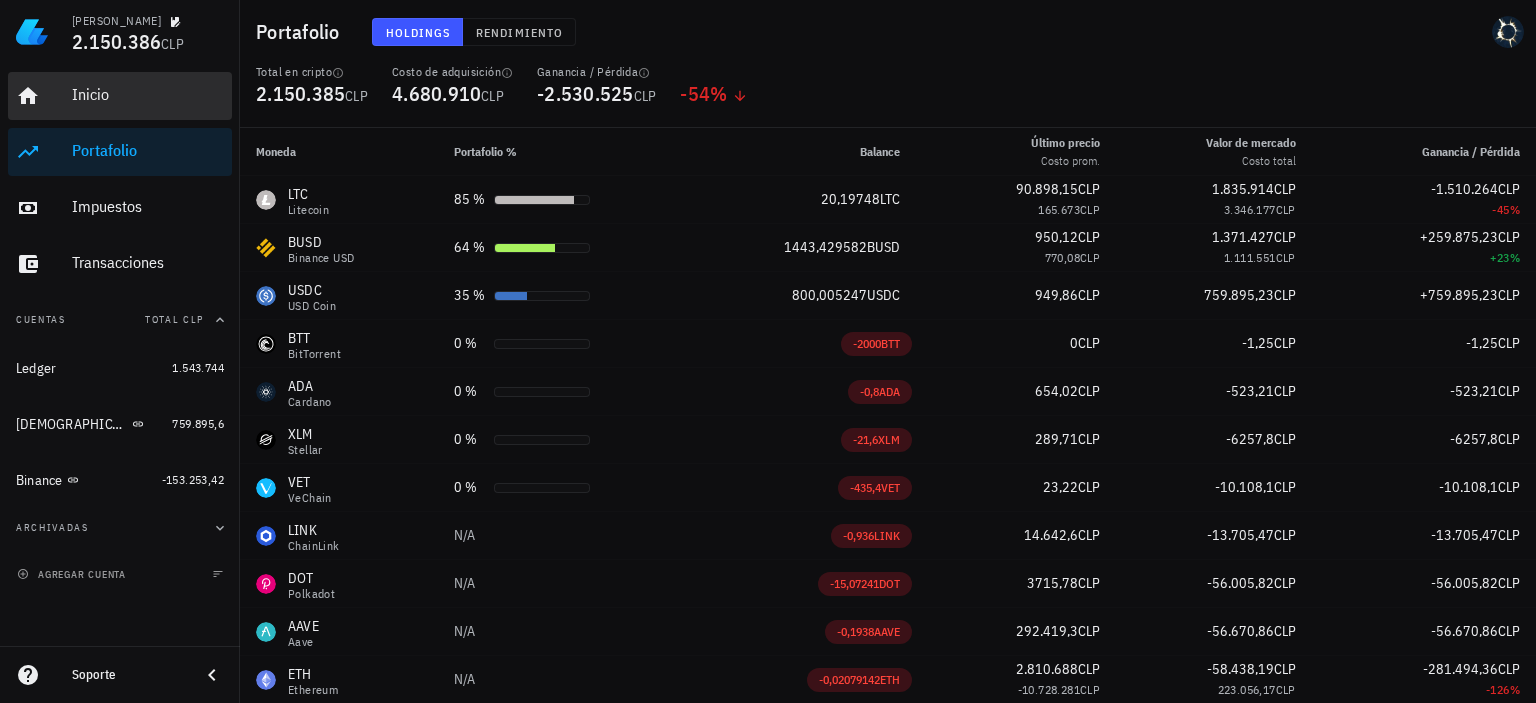 click on "Inicio" at bounding box center [148, 94] 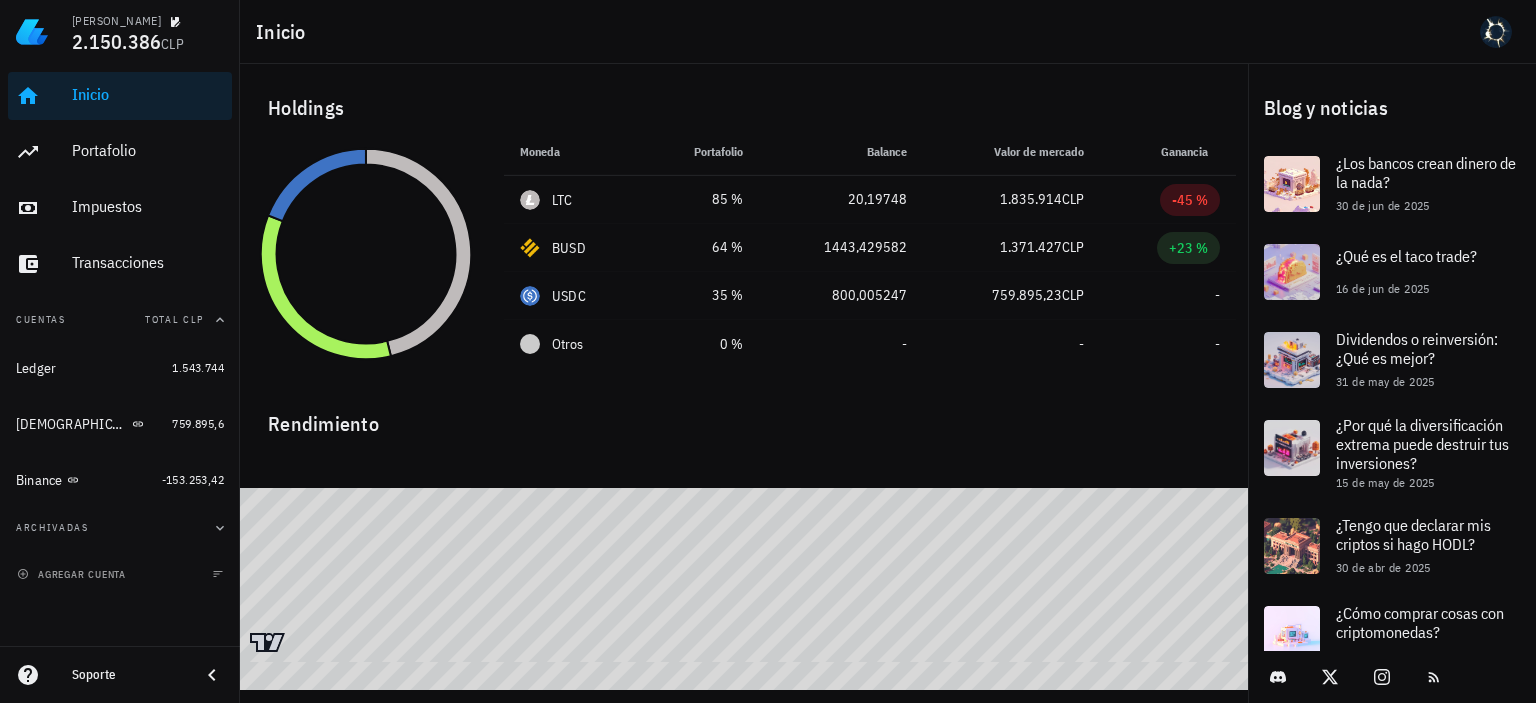 click on "Archivadas" at bounding box center [120, 528] 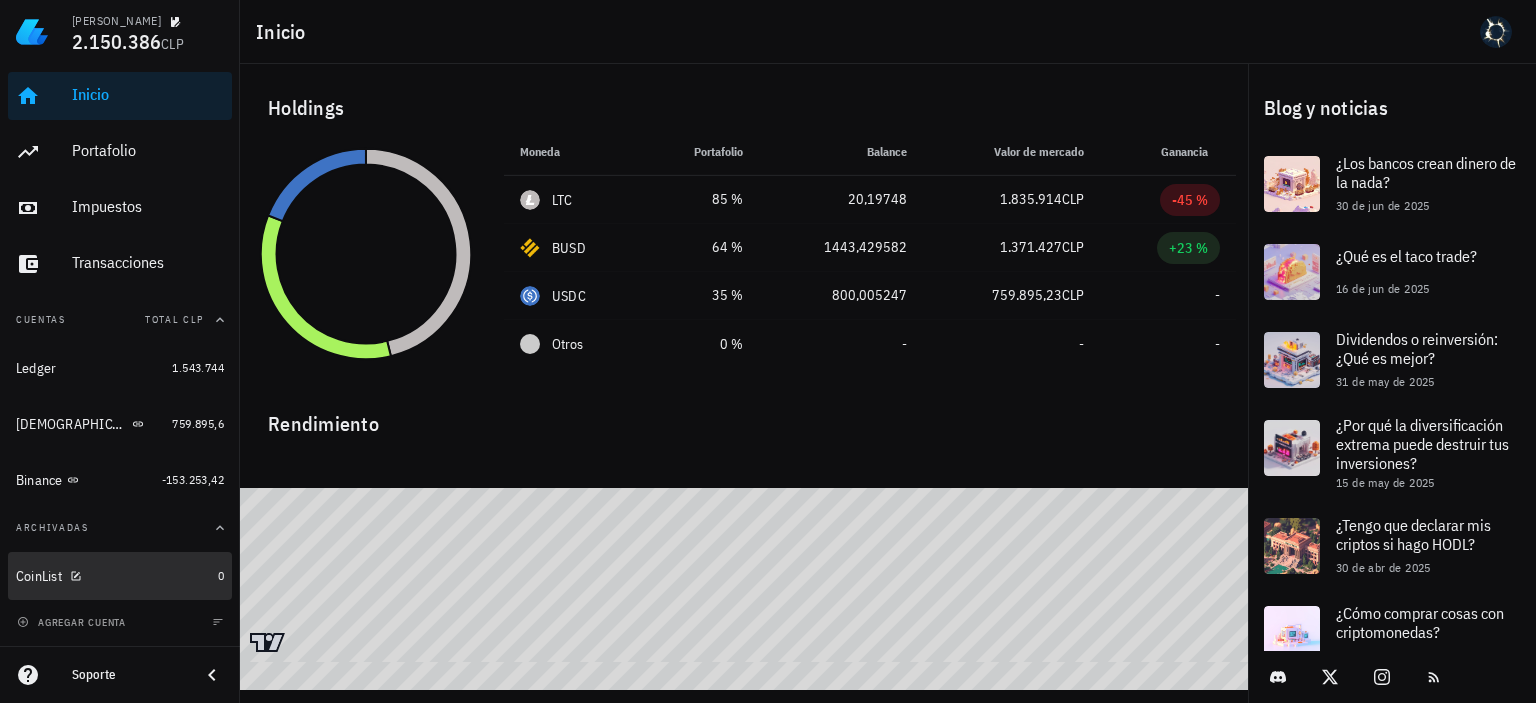 click on "CoinList" at bounding box center (113, 576) 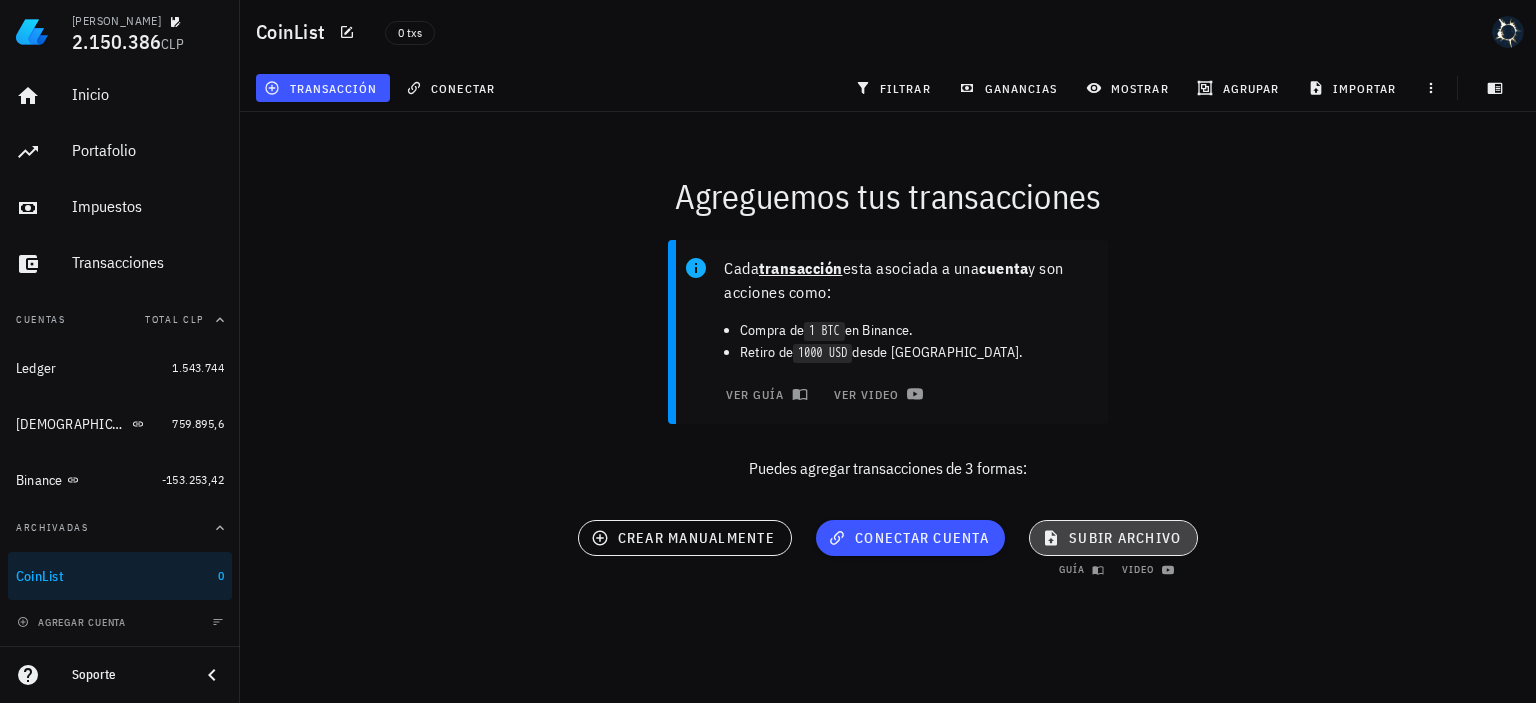 click on "subir archivo" at bounding box center [1113, 538] 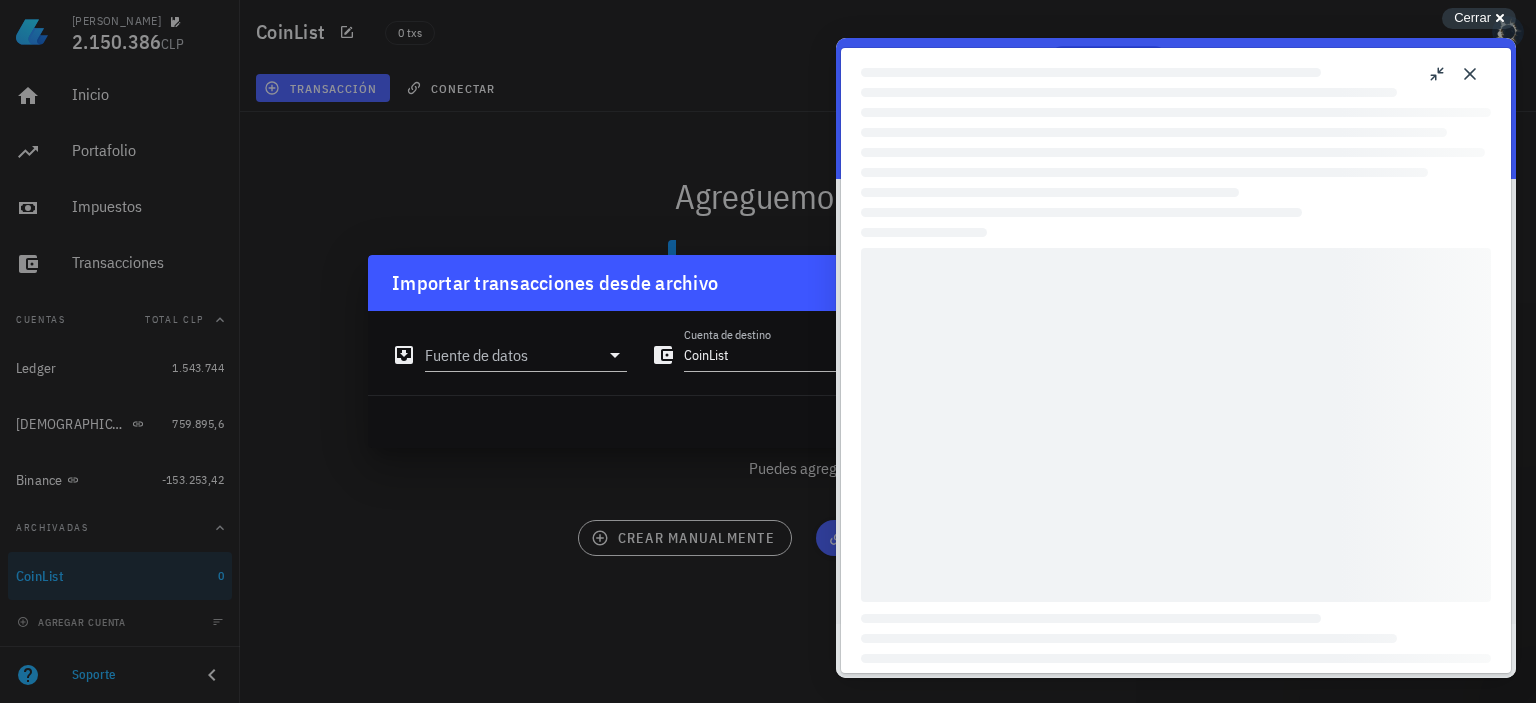 scroll, scrollTop: 0, scrollLeft: 0, axis: both 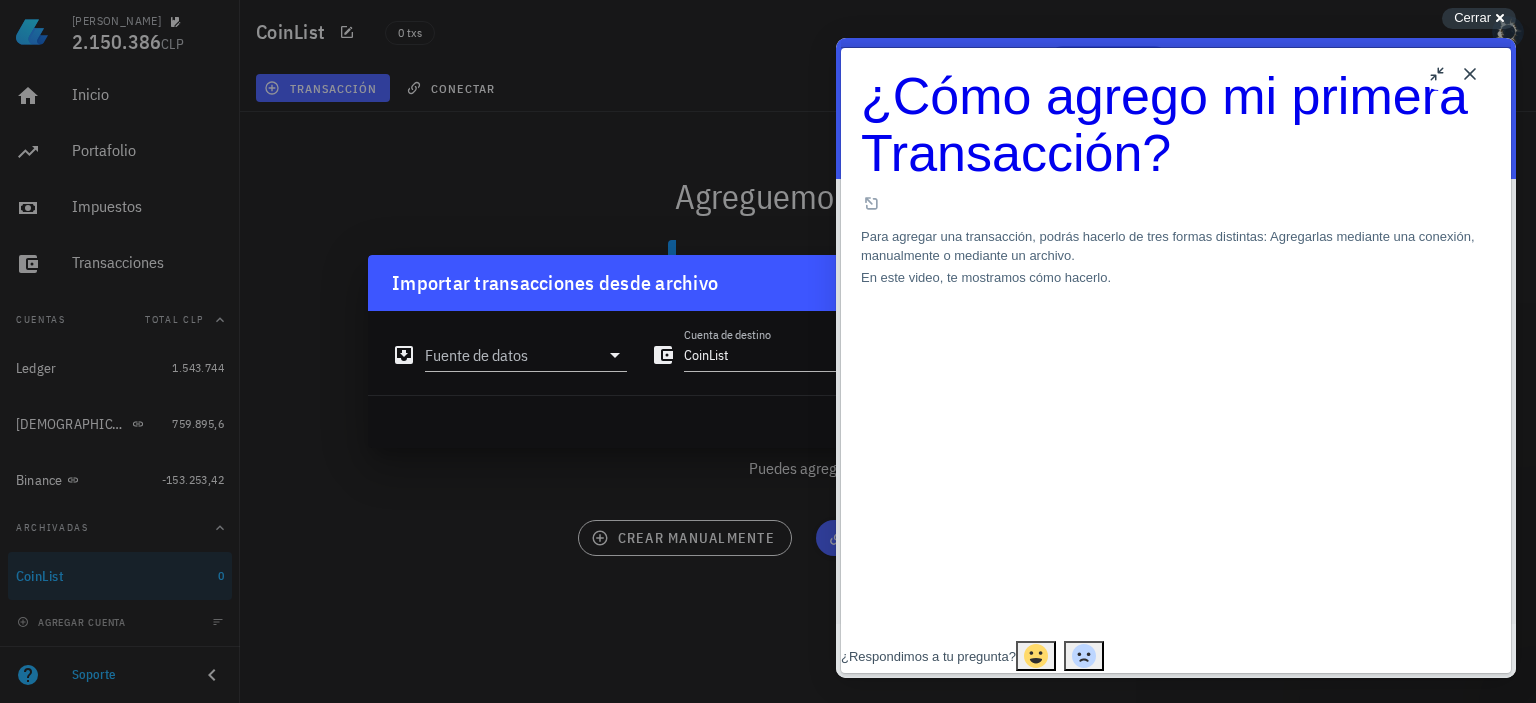 click on "Close" at bounding box center (1470, 74) 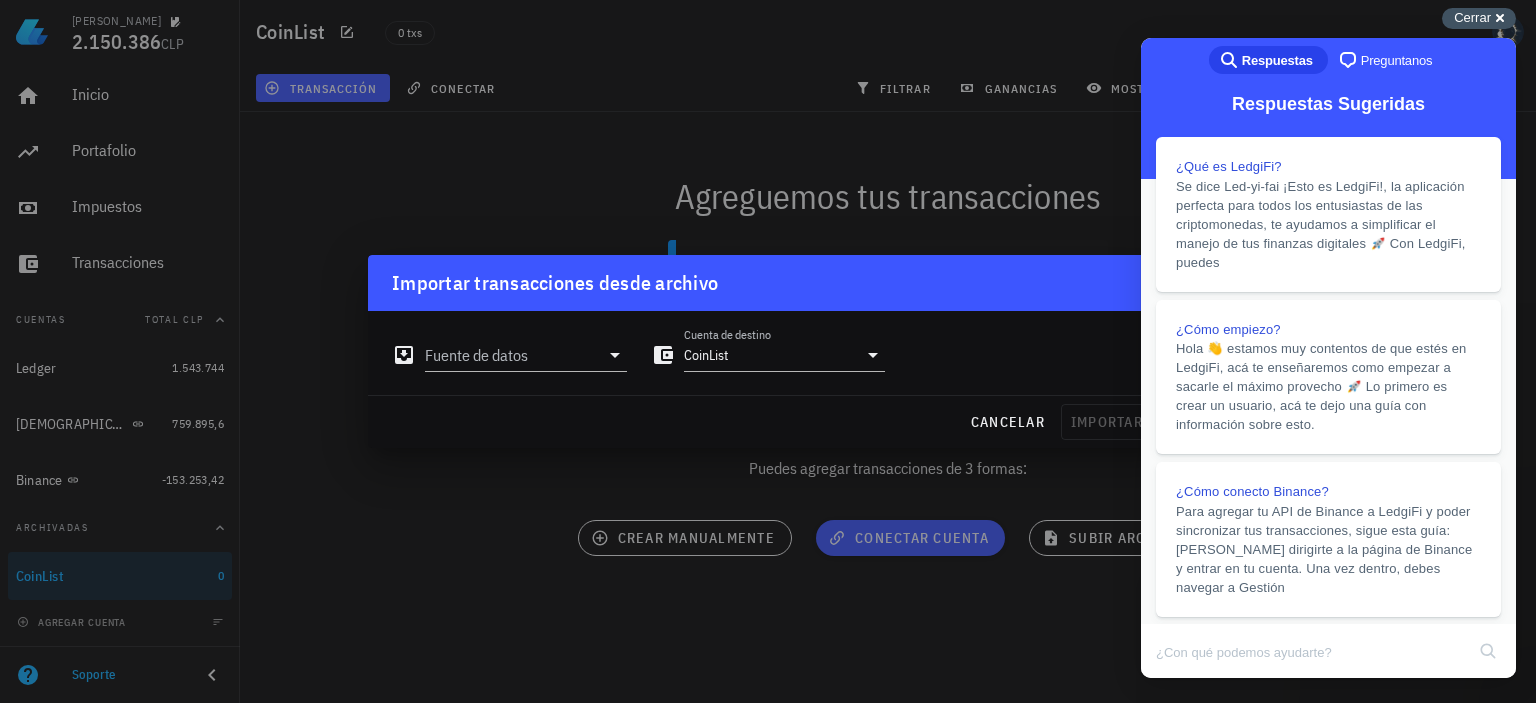 click on "Cerrar" at bounding box center [1472, 17] 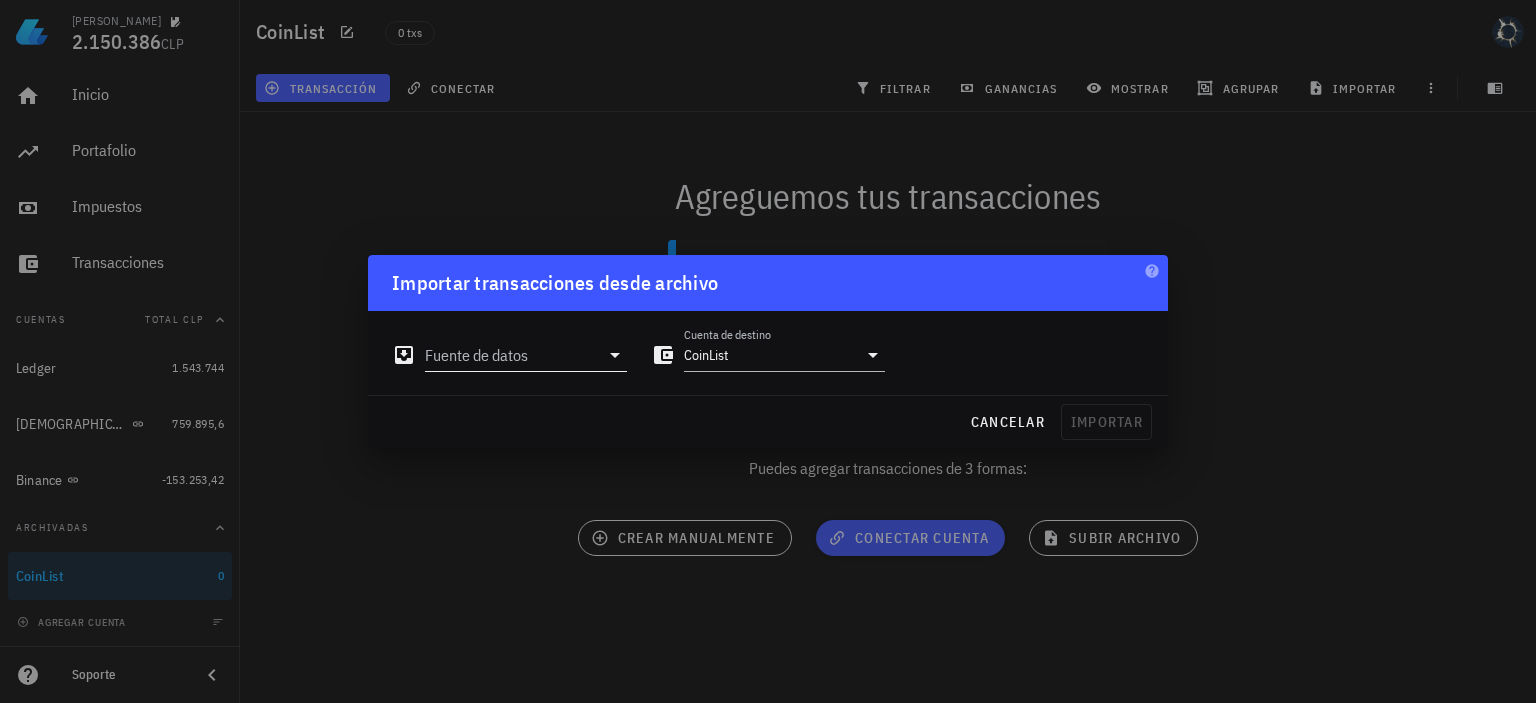 click on "Fuente de datos" at bounding box center (512, 355) 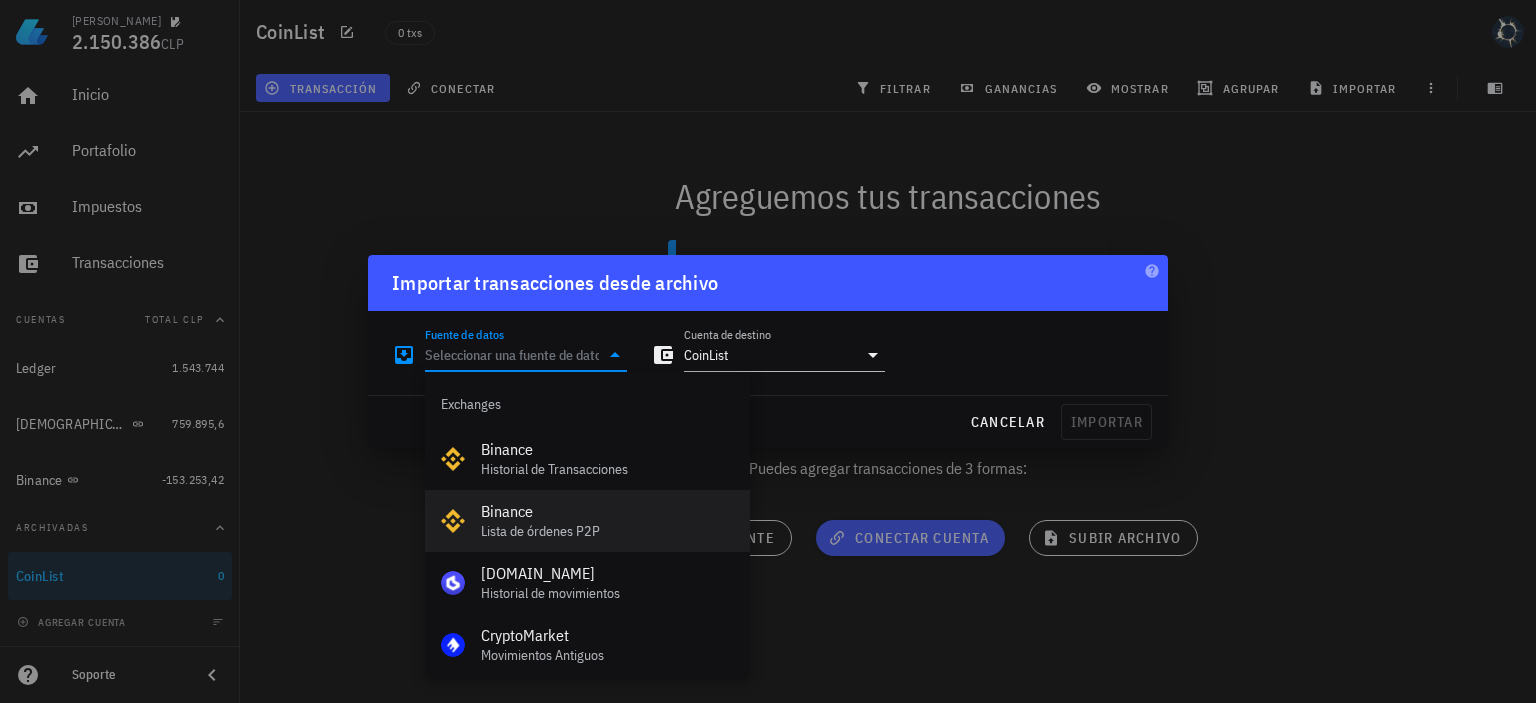 scroll, scrollTop: 834, scrollLeft: 0, axis: vertical 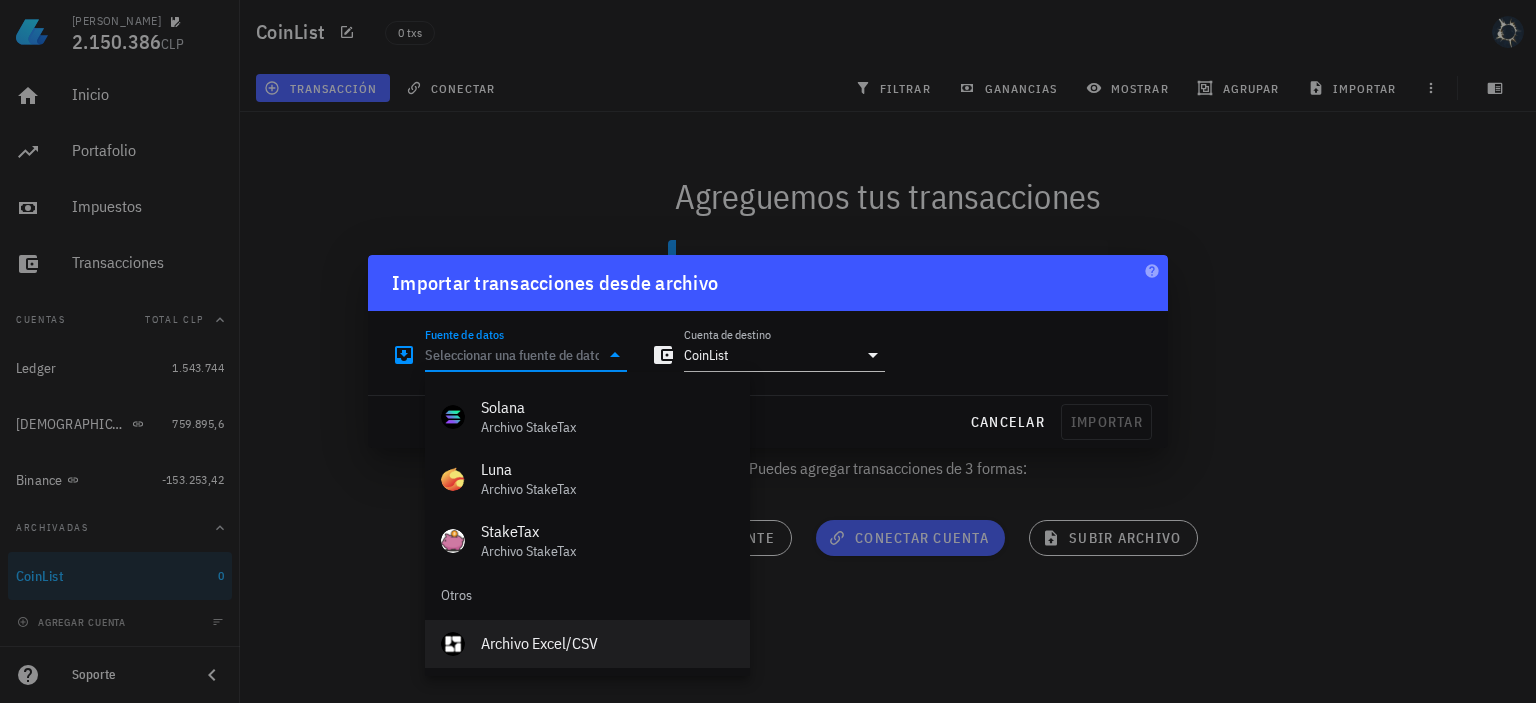 click on "Archivo Excel/CSV" at bounding box center [607, 643] 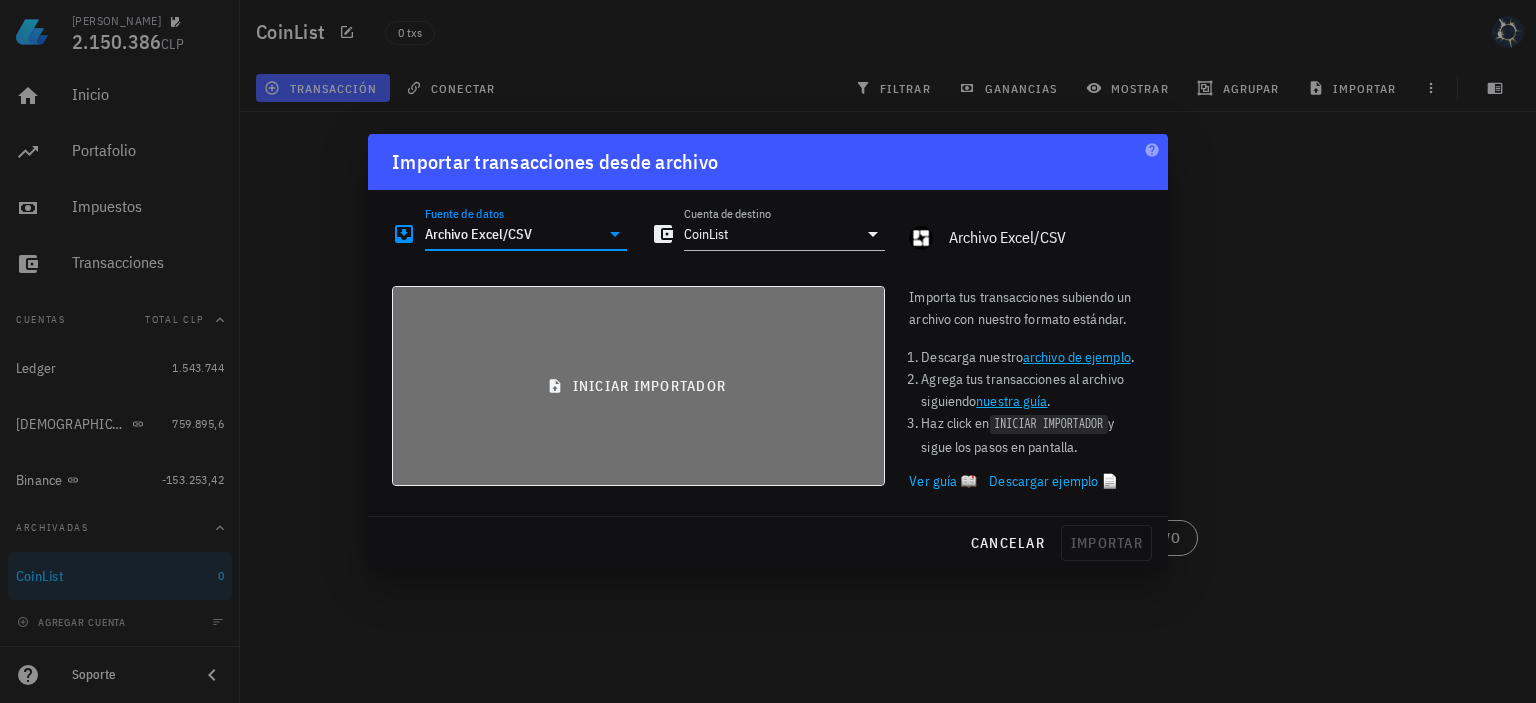 click on "iniciar importador" at bounding box center (638, 386) 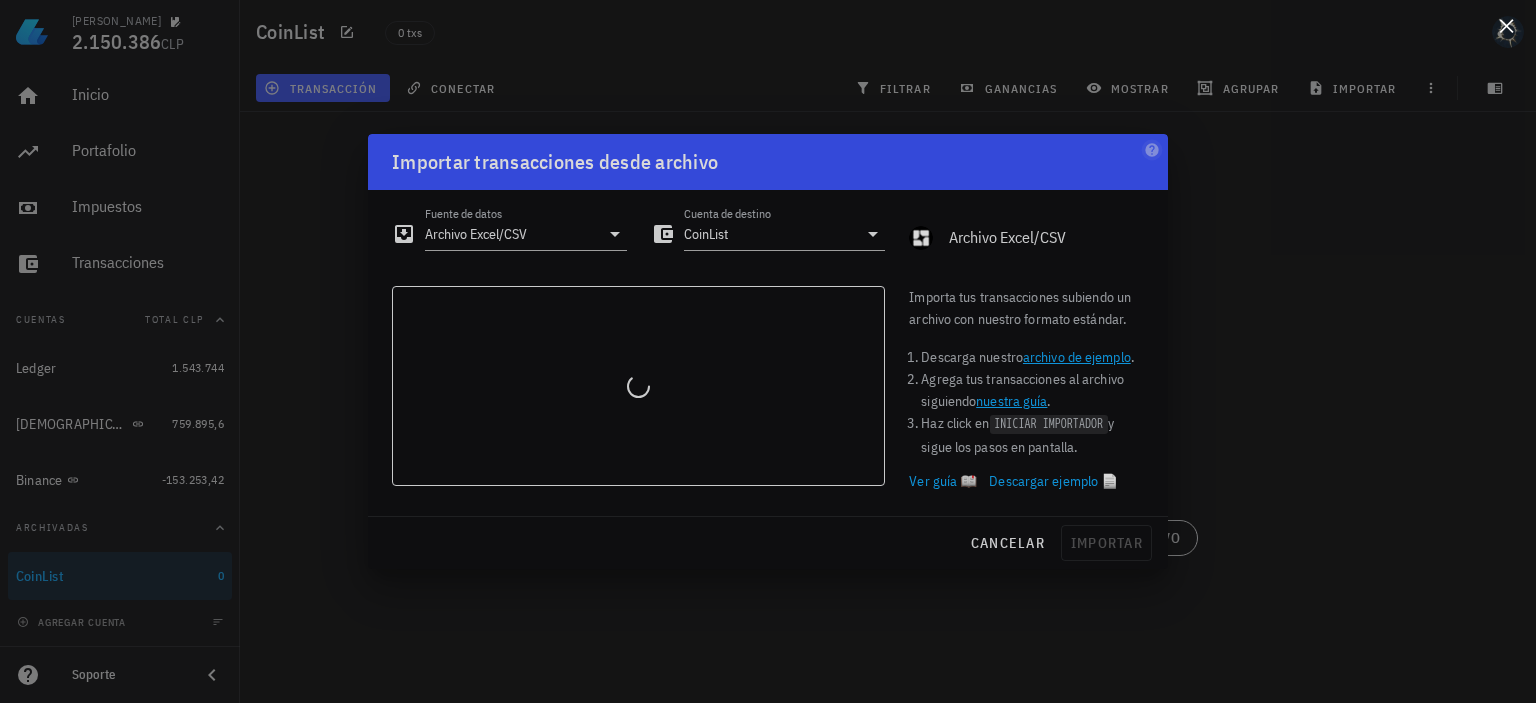 click at bounding box center (1506, 25) 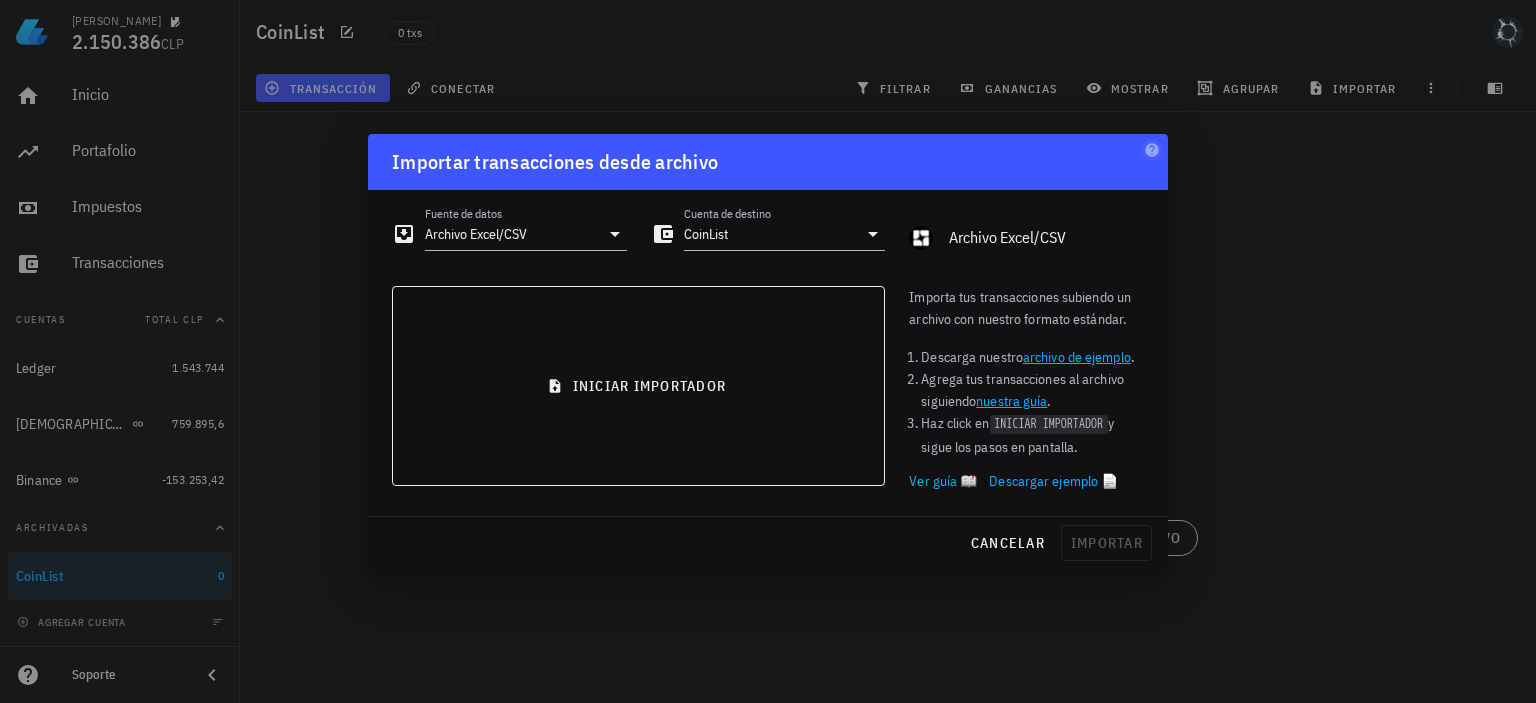 type 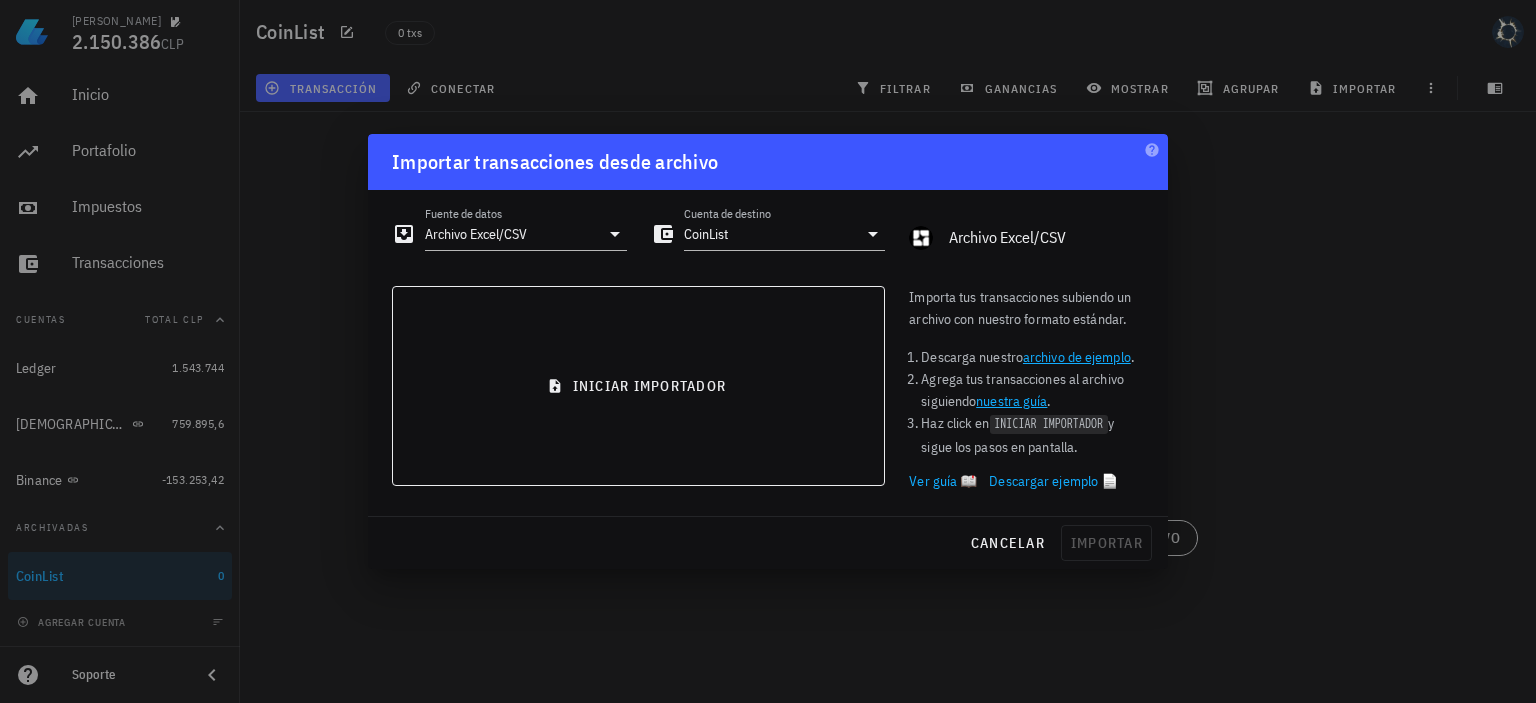 click on "archivo de ejemplo" at bounding box center [1077, 357] 